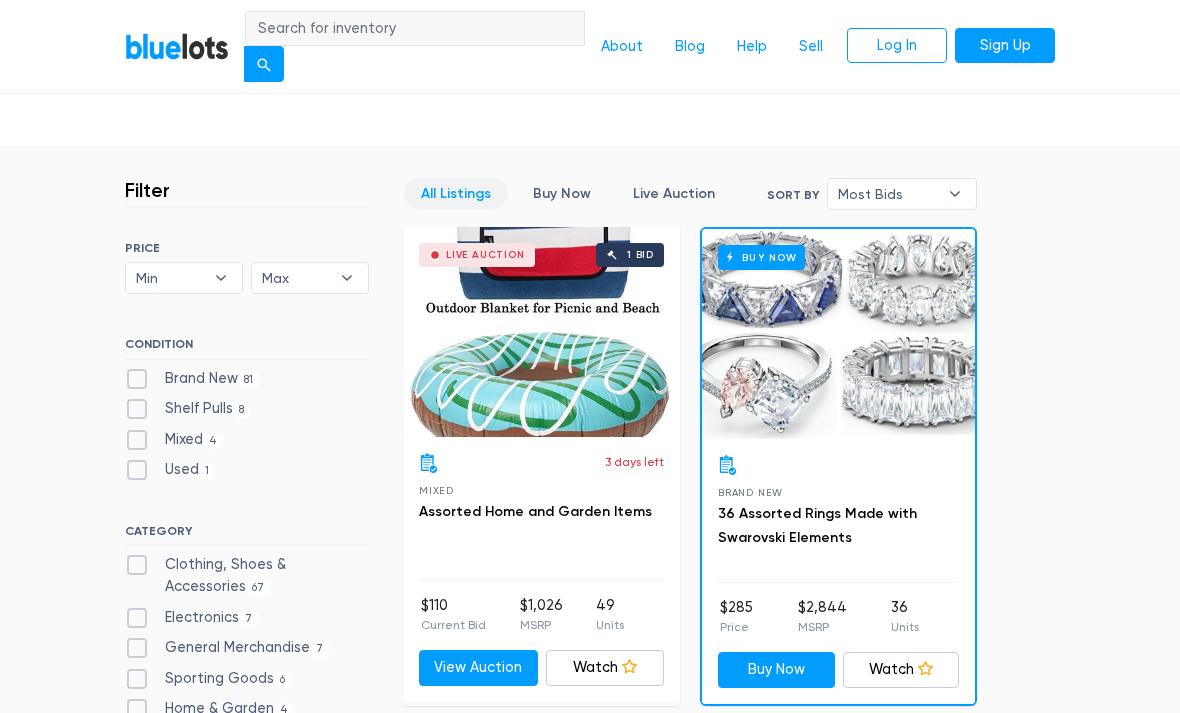 scroll, scrollTop: 426, scrollLeft: 0, axis: vertical 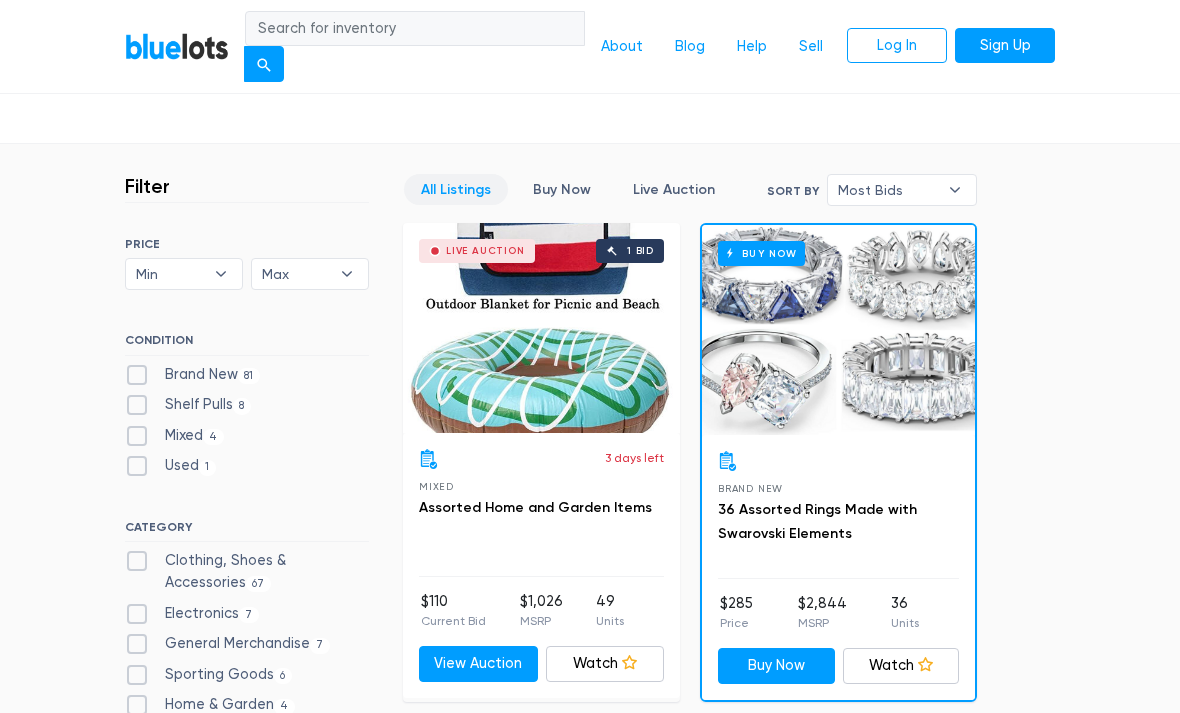click on "Brand New
81" at bounding box center (192, 375) 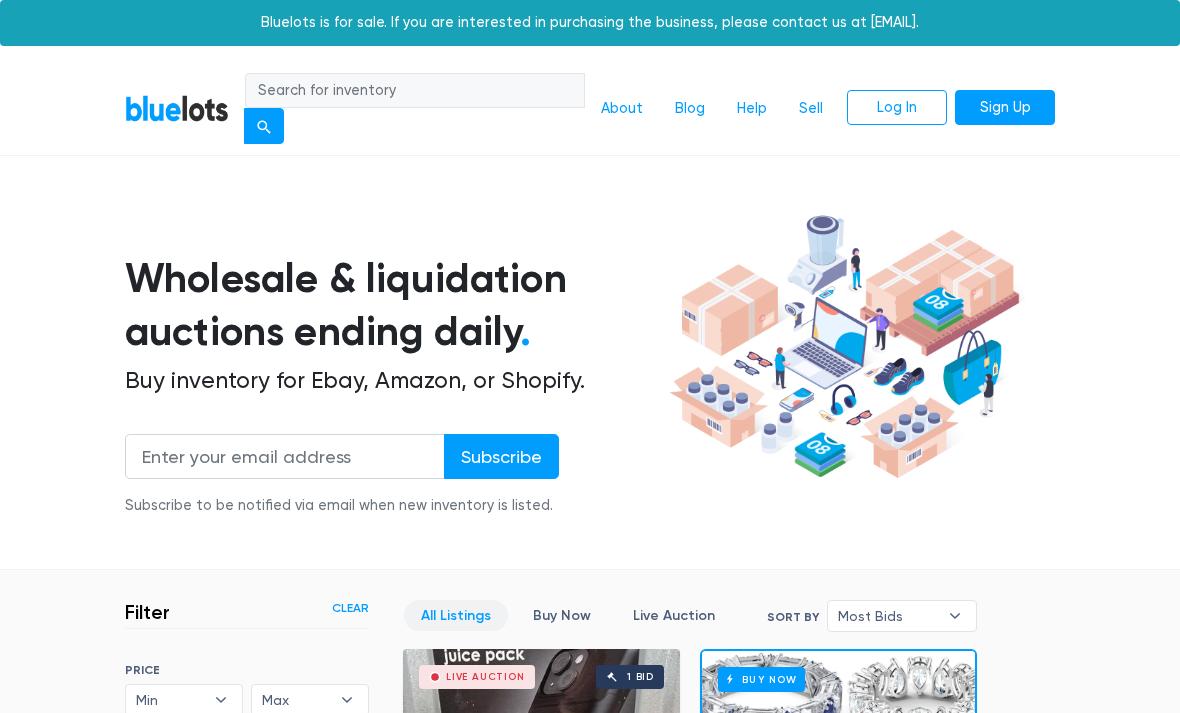 scroll, scrollTop: 514, scrollLeft: 0, axis: vertical 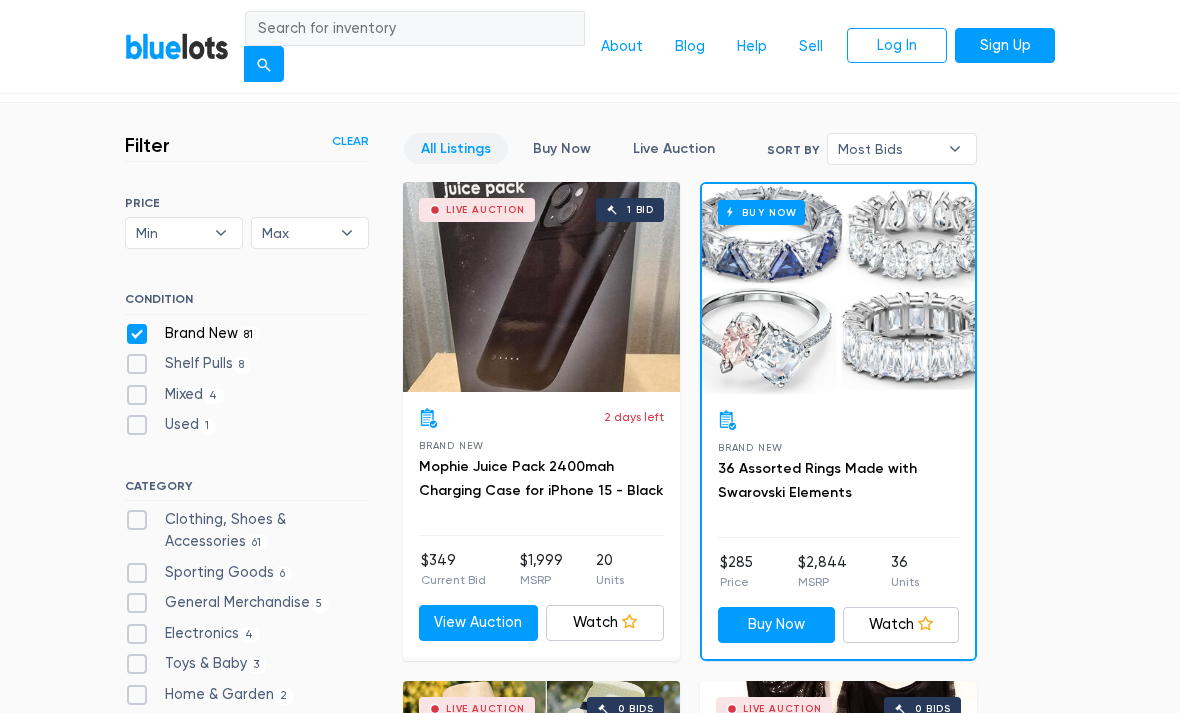 click on "Min" at bounding box center (170, 233) 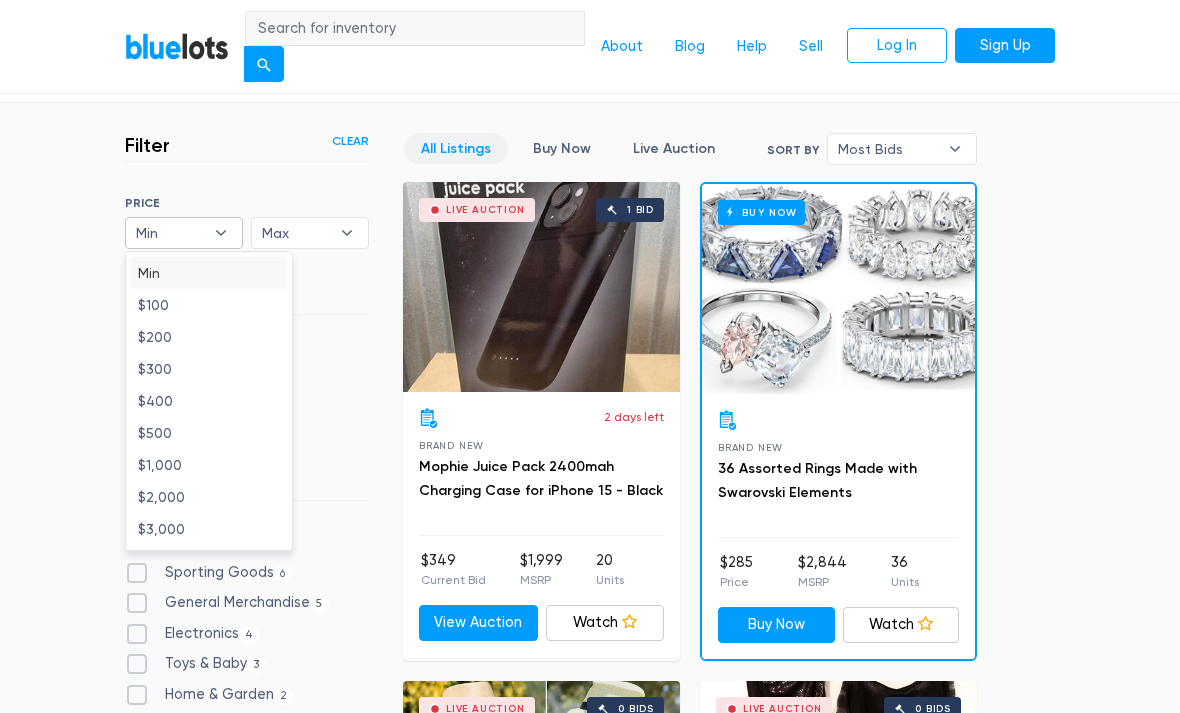 scroll, scrollTop: 466, scrollLeft: 0, axis: vertical 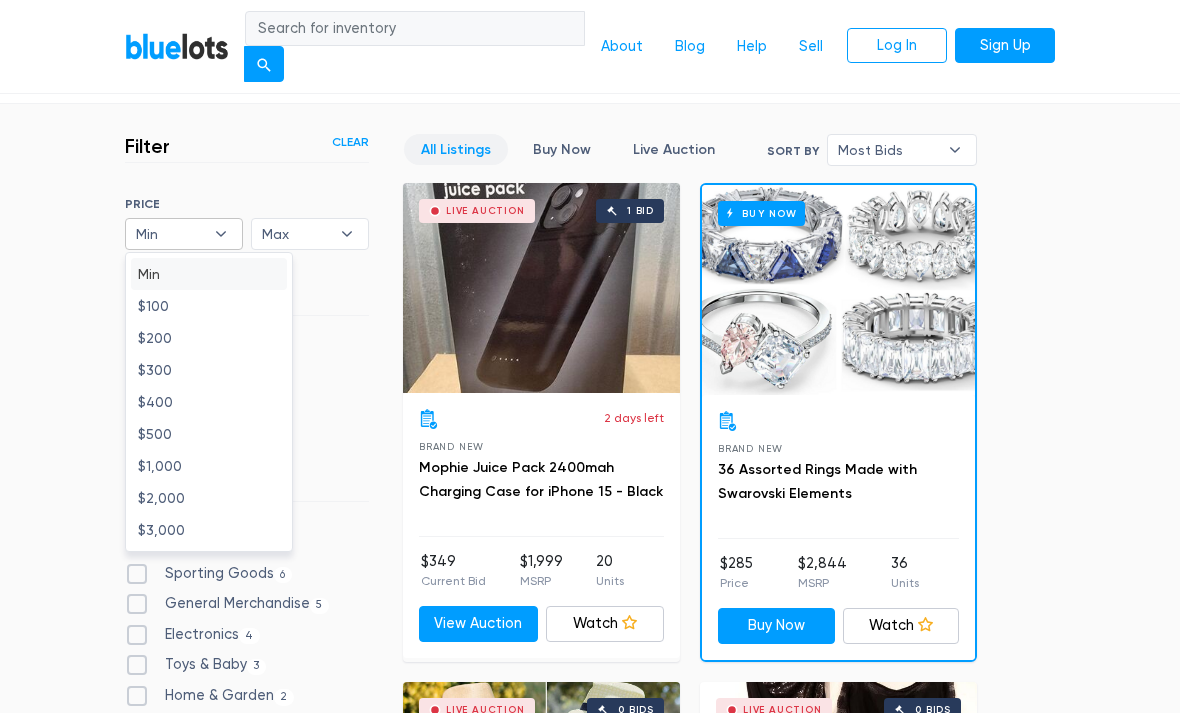 click on "Filter
Filter & Sort
Clear
SORT BY
Most Bids
Ending Soonest
Newly Listed
Lowest Price
Highest Price Most Bids ▾ Most Bids Ending Soonest Newly Listed Lowest Price Highest Price
PRICE
Min $100
$200
$300
$400
$500
$1,000
$2,000
$3,000 Min ▾ Min $100 $200 $300 $400 $500 $1,000 $2,000 $3,000
Max $100
$200
$300
$400
$500
$1,000
$2,000
$3,000 Max ▾ Max $100 $200 $300 $400 $500 $1,000 $2,000 $3,000
CONDITION
Brand New
81
8 4 1" at bounding box center [590, 6655] 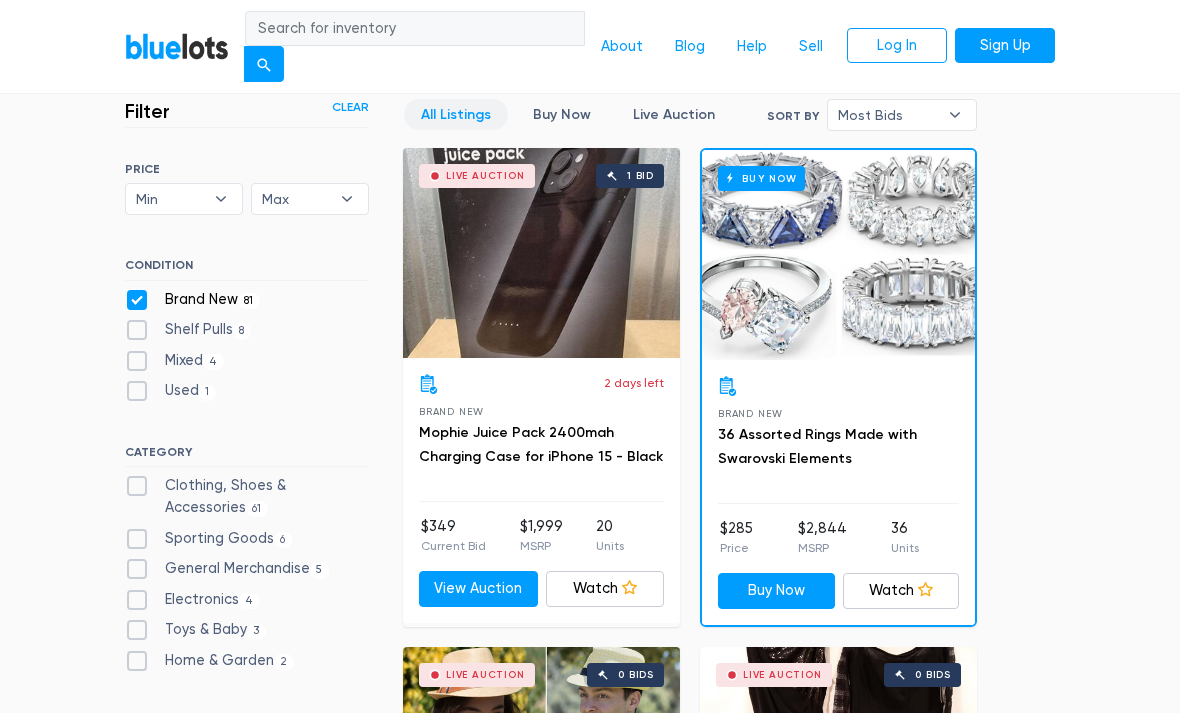 scroll, scrollTop: 510, scrollLeft: 0, axis: vertical 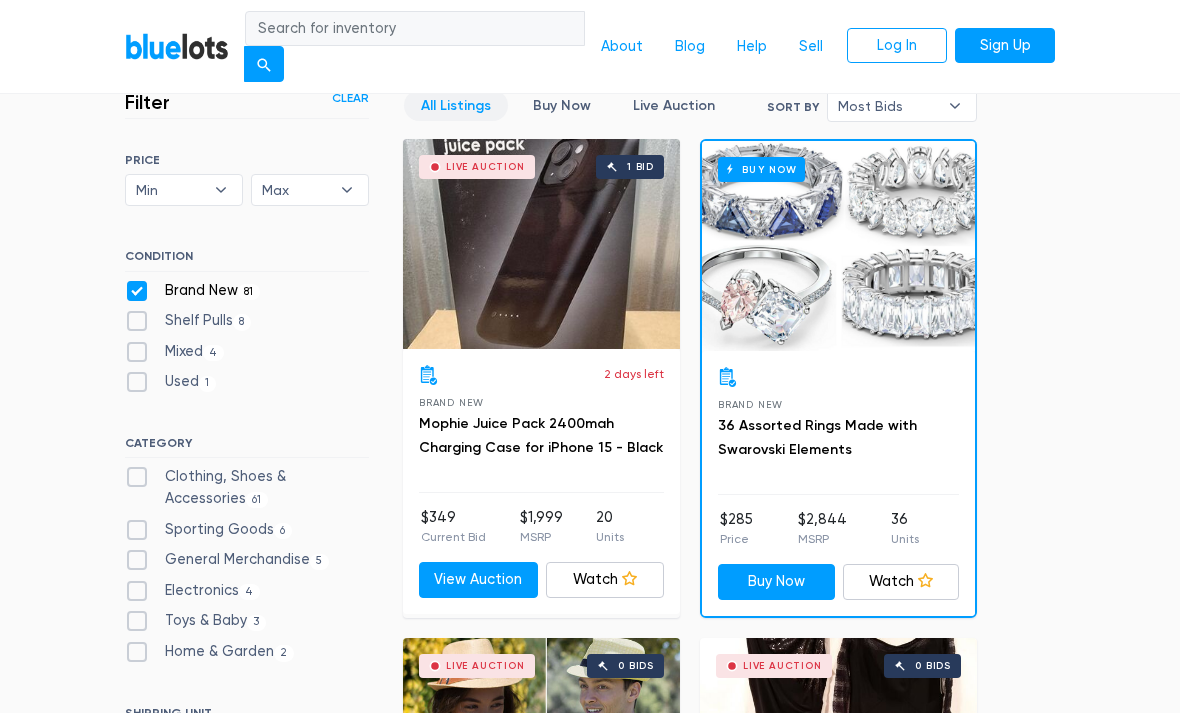 click on "Electronics
4" at bounding box center [192, 591] 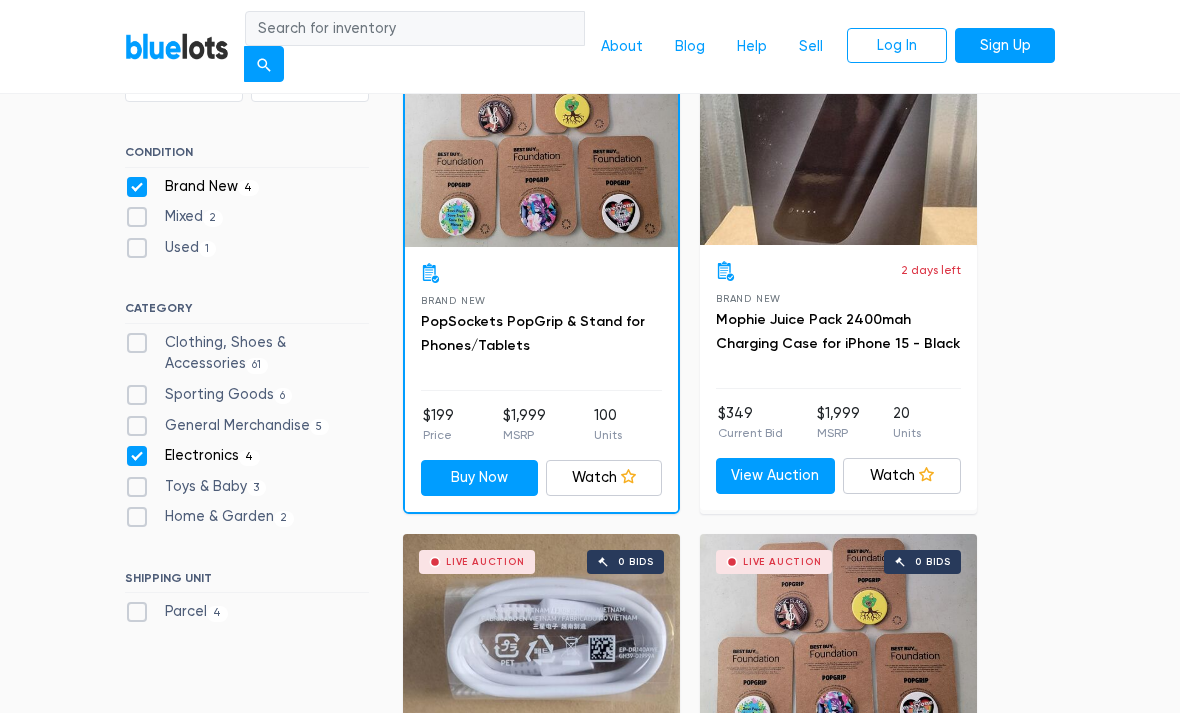 scroll, scrollTop: 615, scrollLeft: 0, axis: vertical 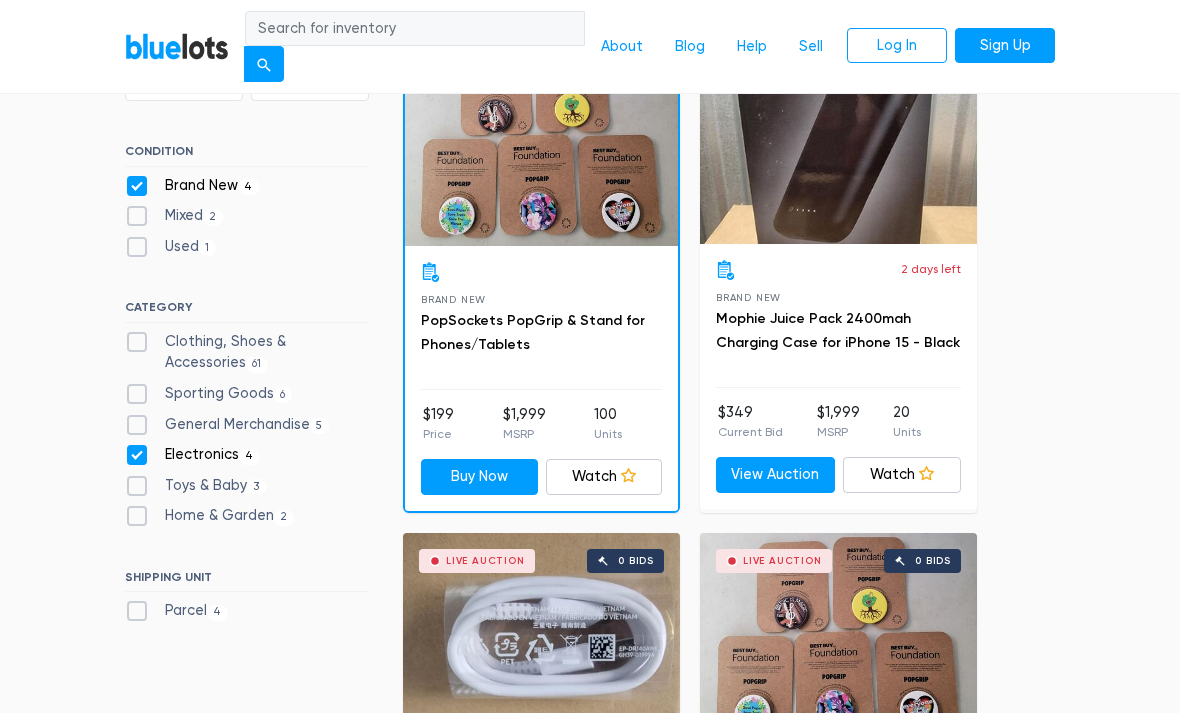 click on "Parcel
4" at bounding box center [176, 611] 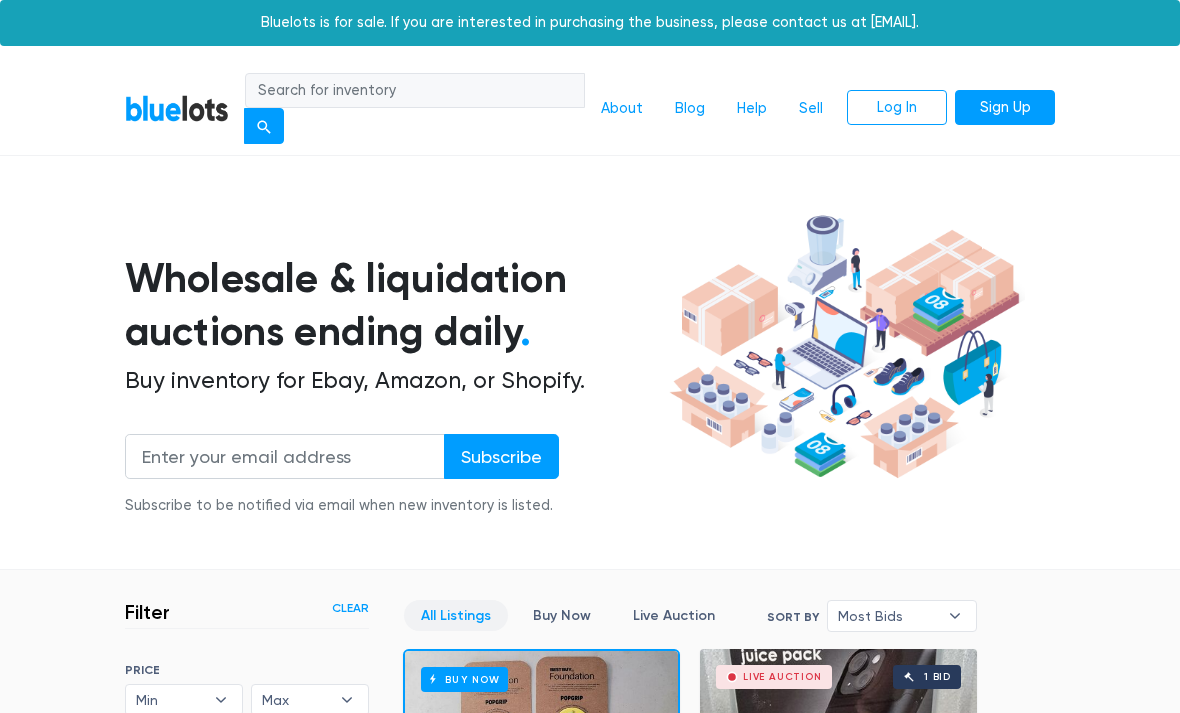 scroll, scrollTop: 514, scrollLeft: 0, axis: vertical 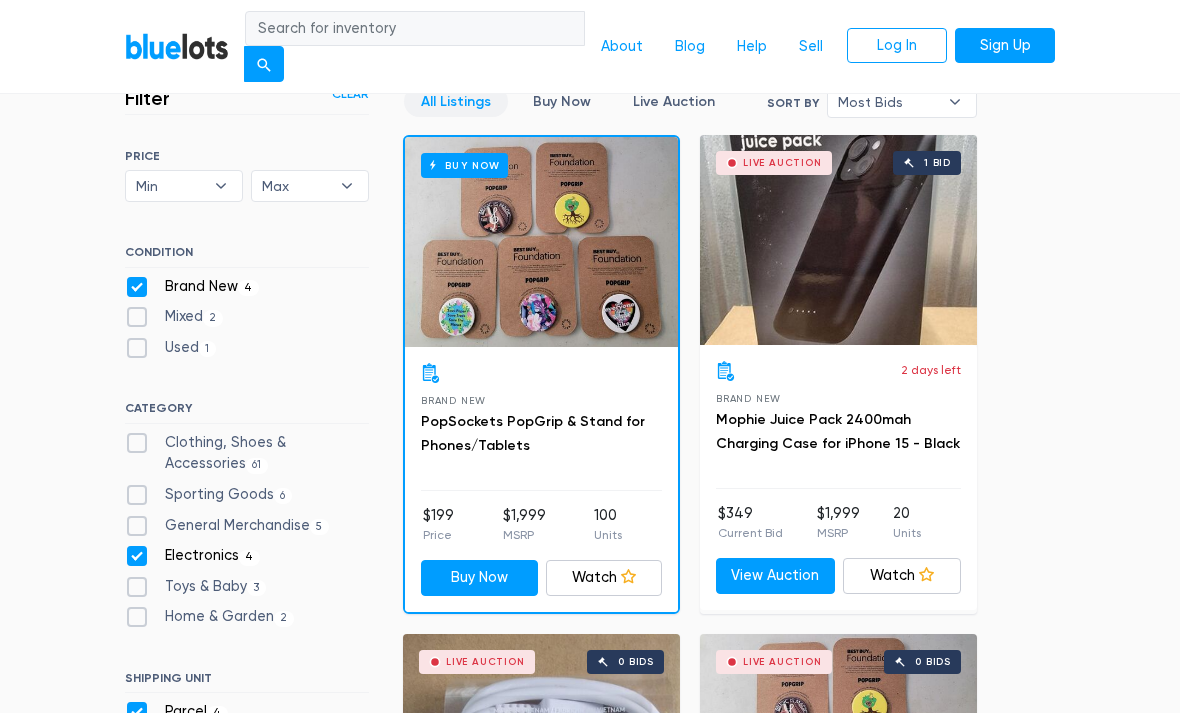 click on "General Merchandise
5" at bounding box center (227, 526) 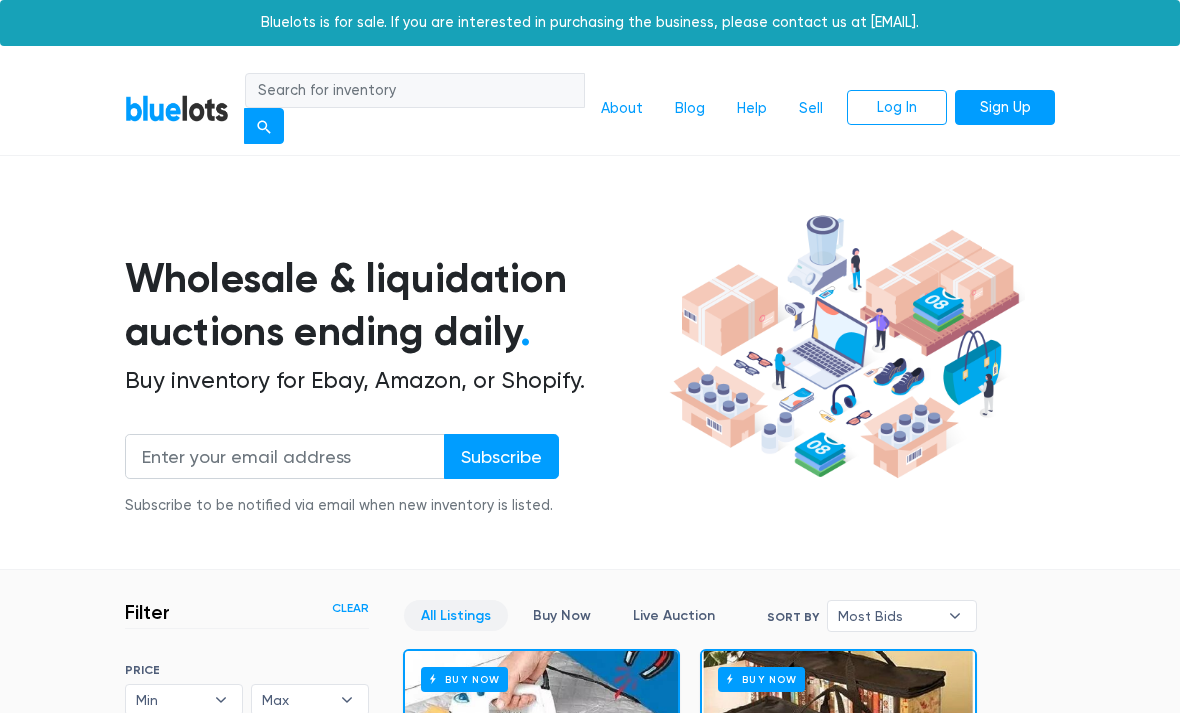 scroll, scrollTop: 514, scrollLeft: 0, axis: vertical 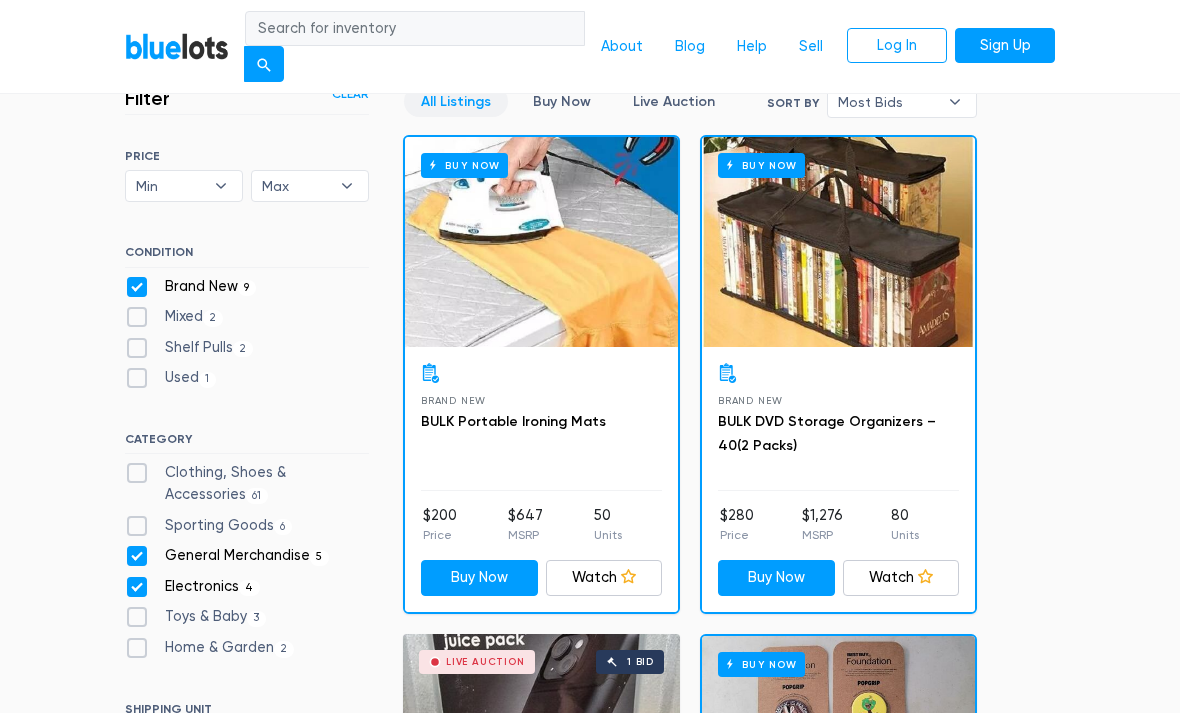click on "Electronics
4" at bounding box center [192, 587] 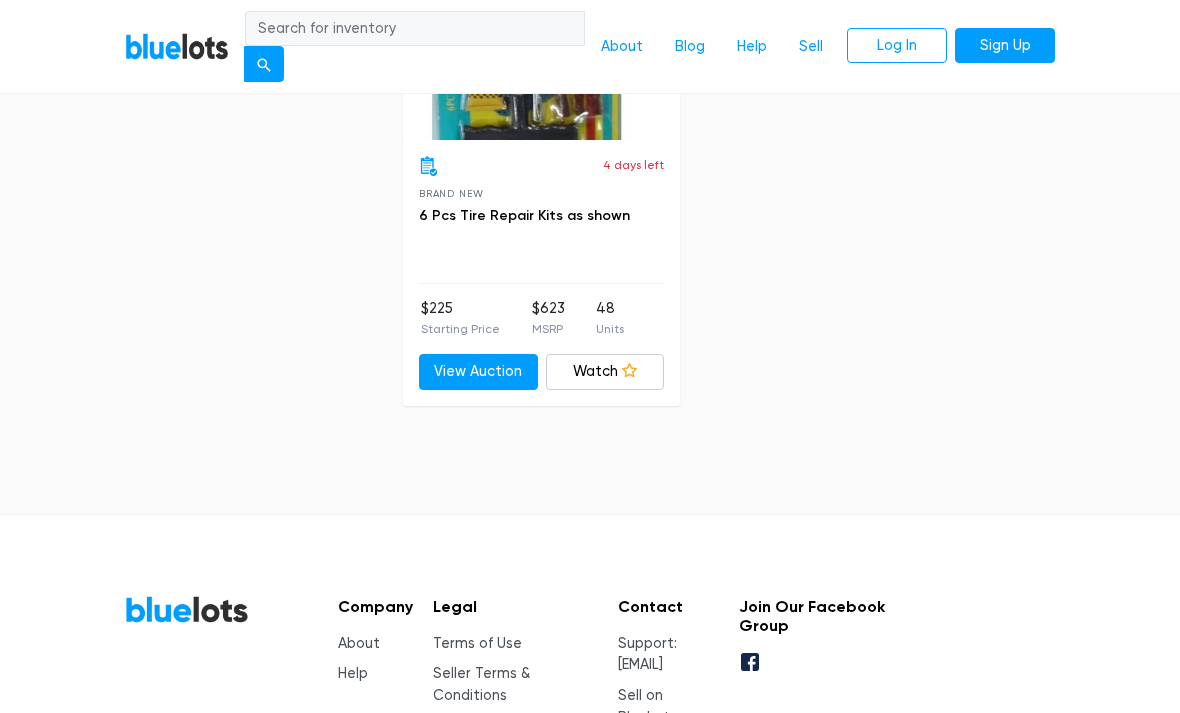 scroll, scrollTop: 2303, scrollLeft: 0, axis: vertical 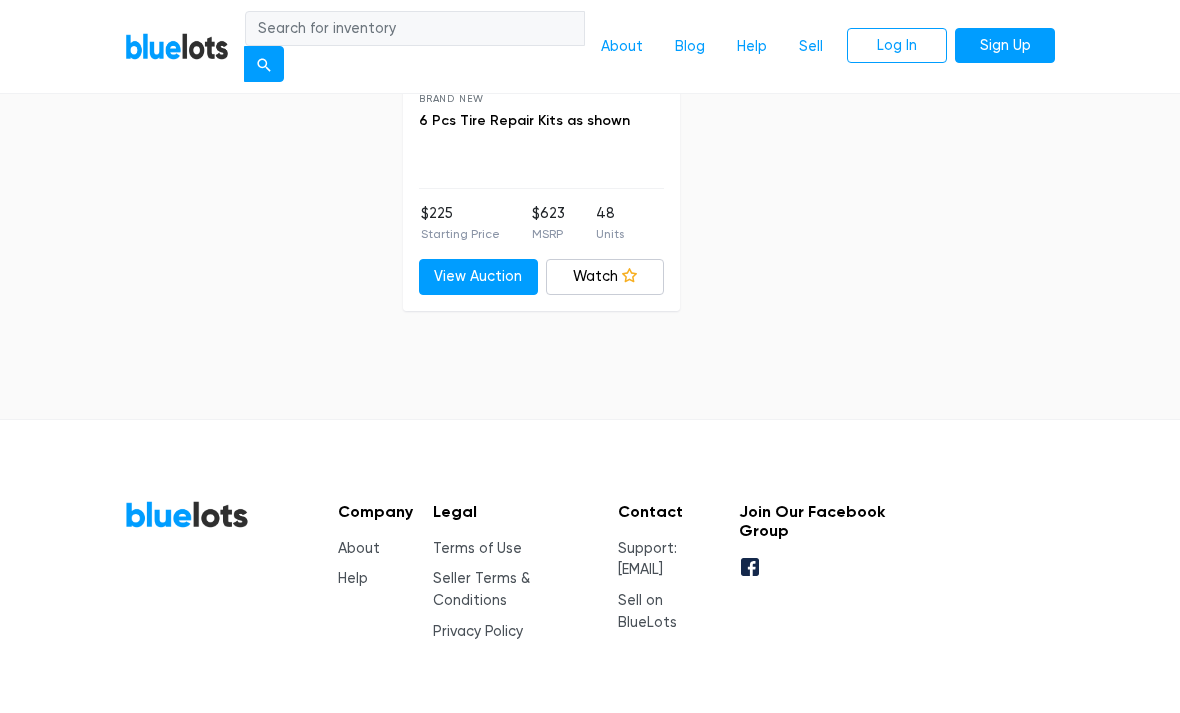 click on "About" at bounding box center (359, 548) 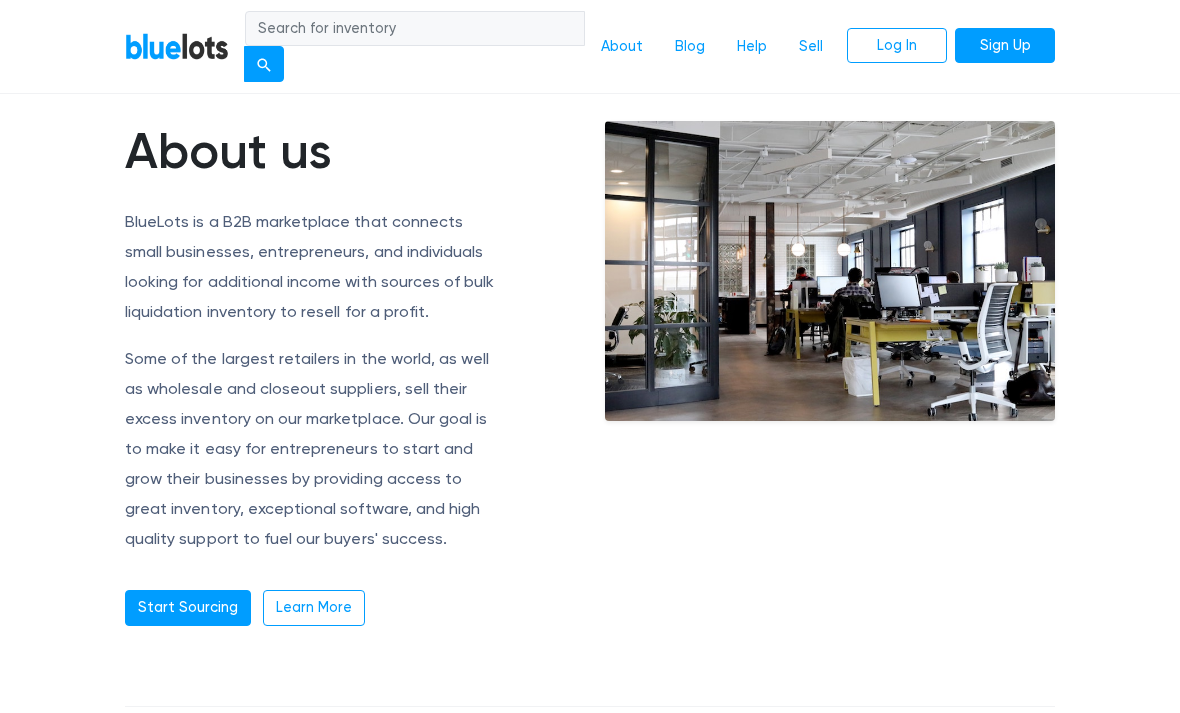 scroll, scrollTop: 113, scrollLeft: 0, axis: vertical 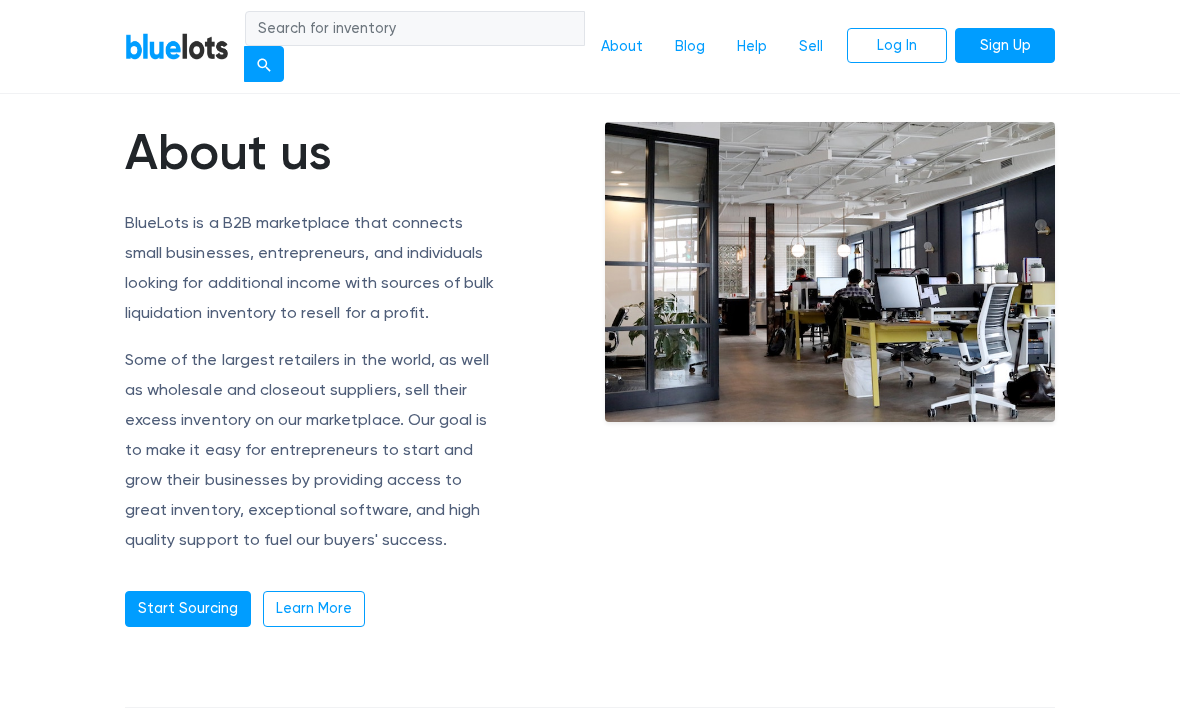 click on "Start Sourcing" at bounding box center (188, 610) 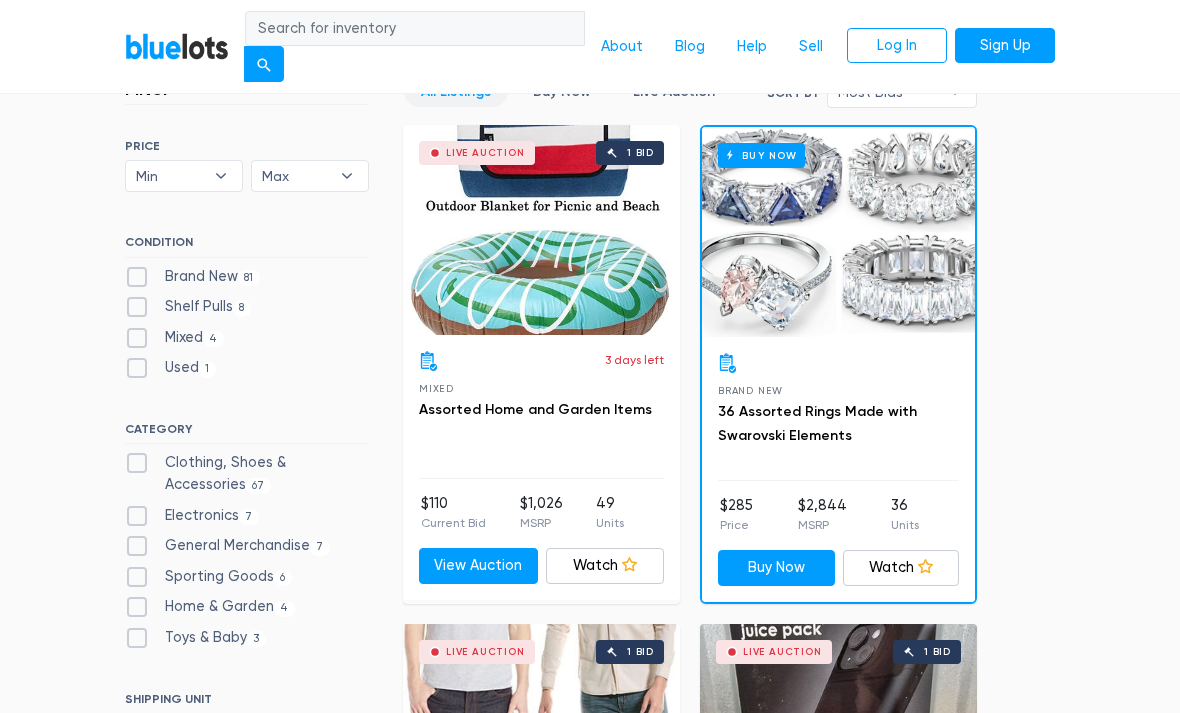 scroll, scrollTop: 525, scrollLeft: 0, axis: vertical 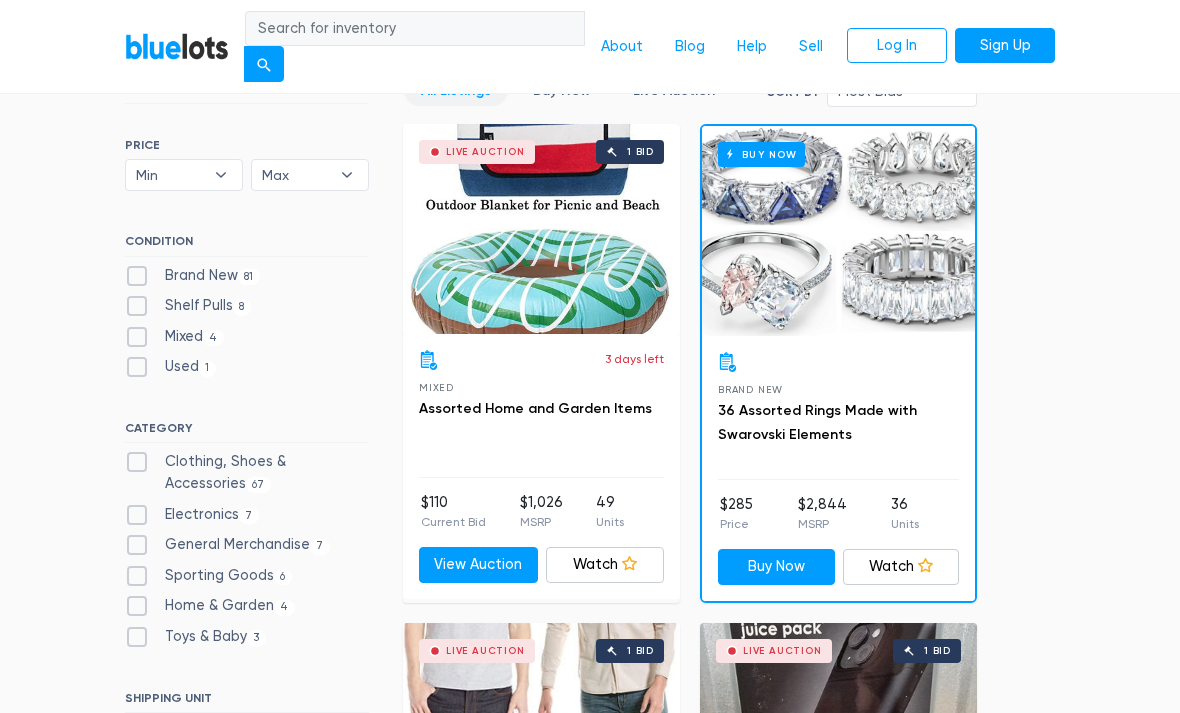 click on "Shelf Pulls
8" at bounding box center (188, 306) 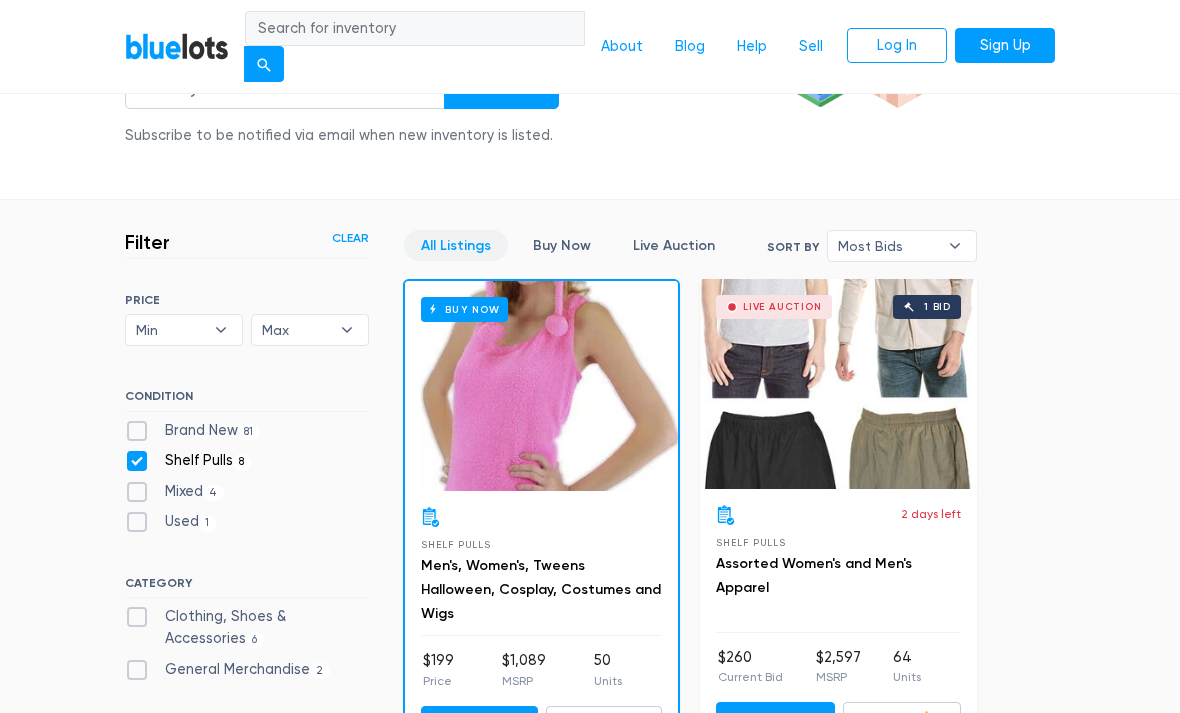 scroll, scrollTop: 376, scrollLeft: 0, axis: vertical 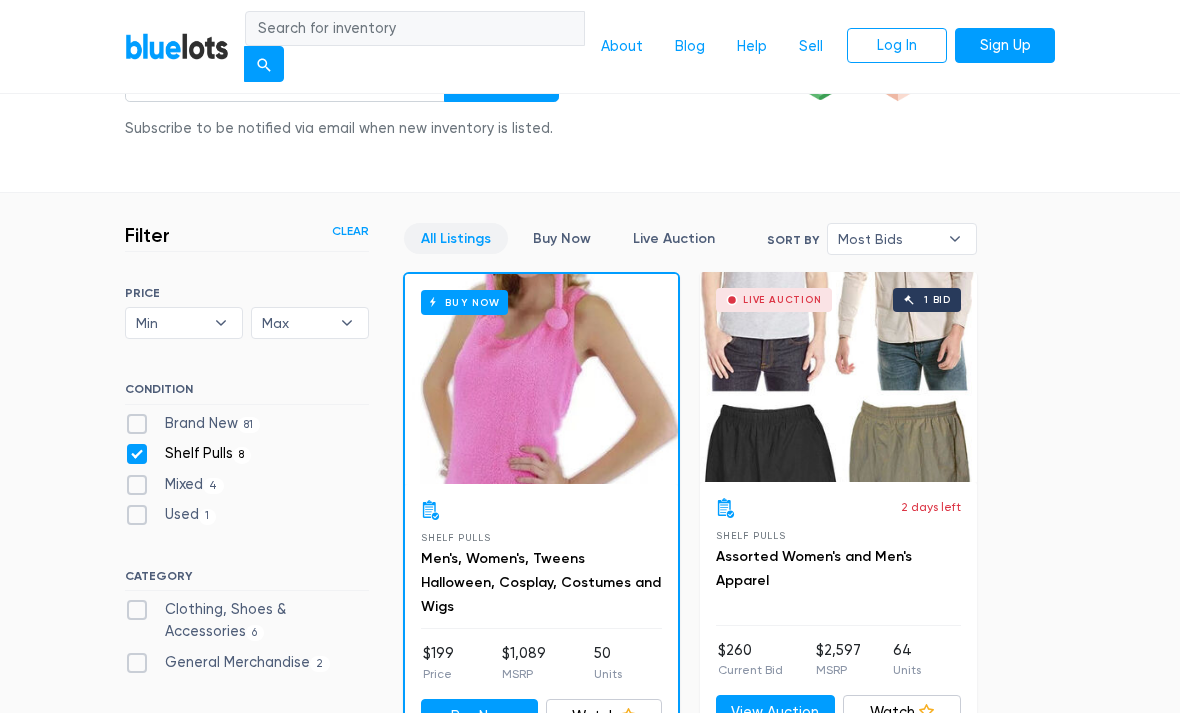 click on "Shelf Pulls
8" at bounding box center [188, 455] 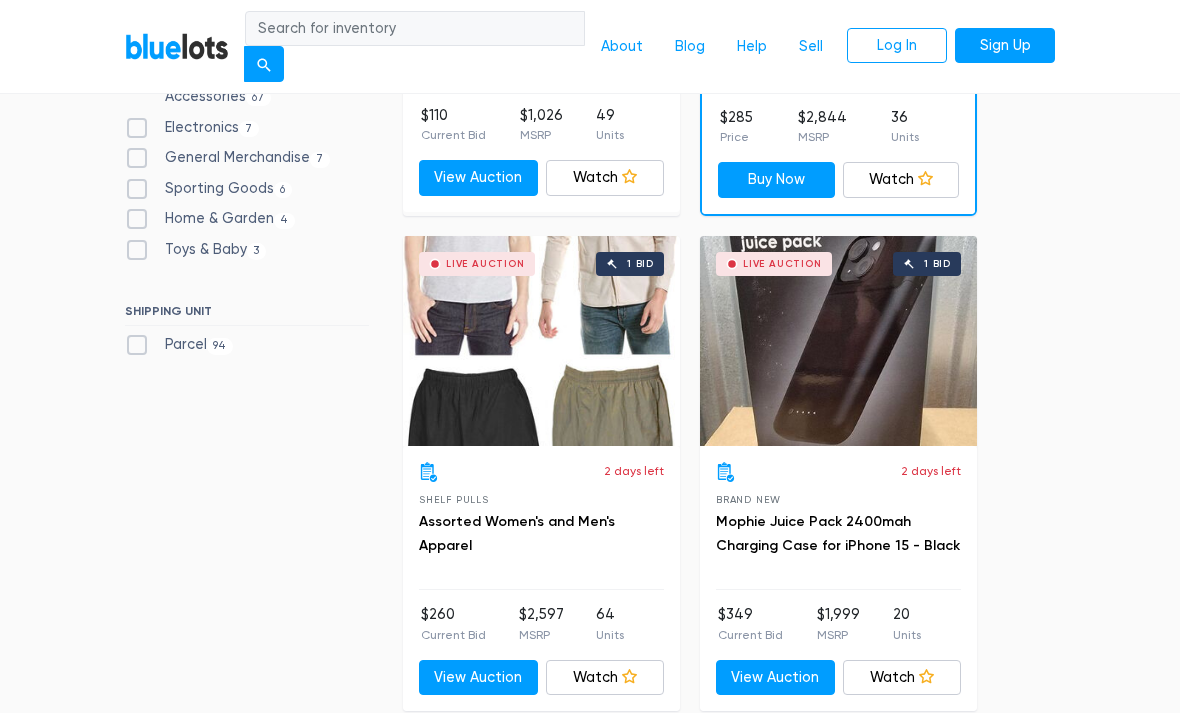 scroll, scrollTop: 913, scrollLeft: 0, axis: vertical 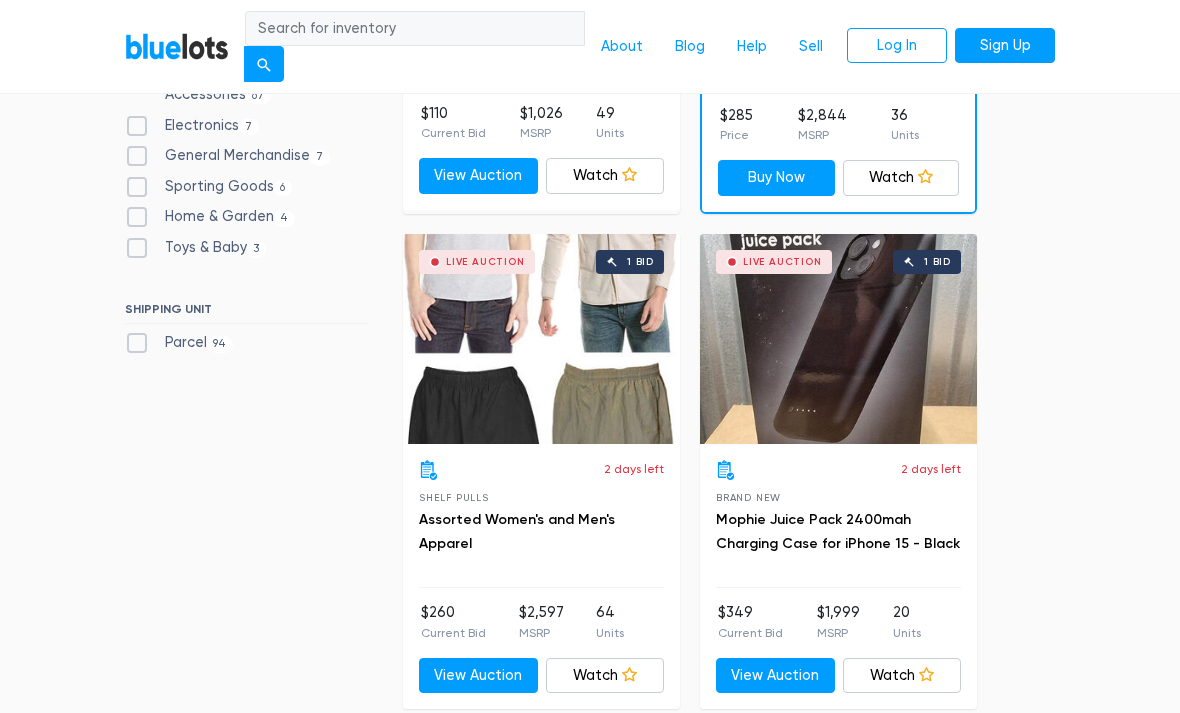 click on "Parcel
94" at bounding box center [179, 344] 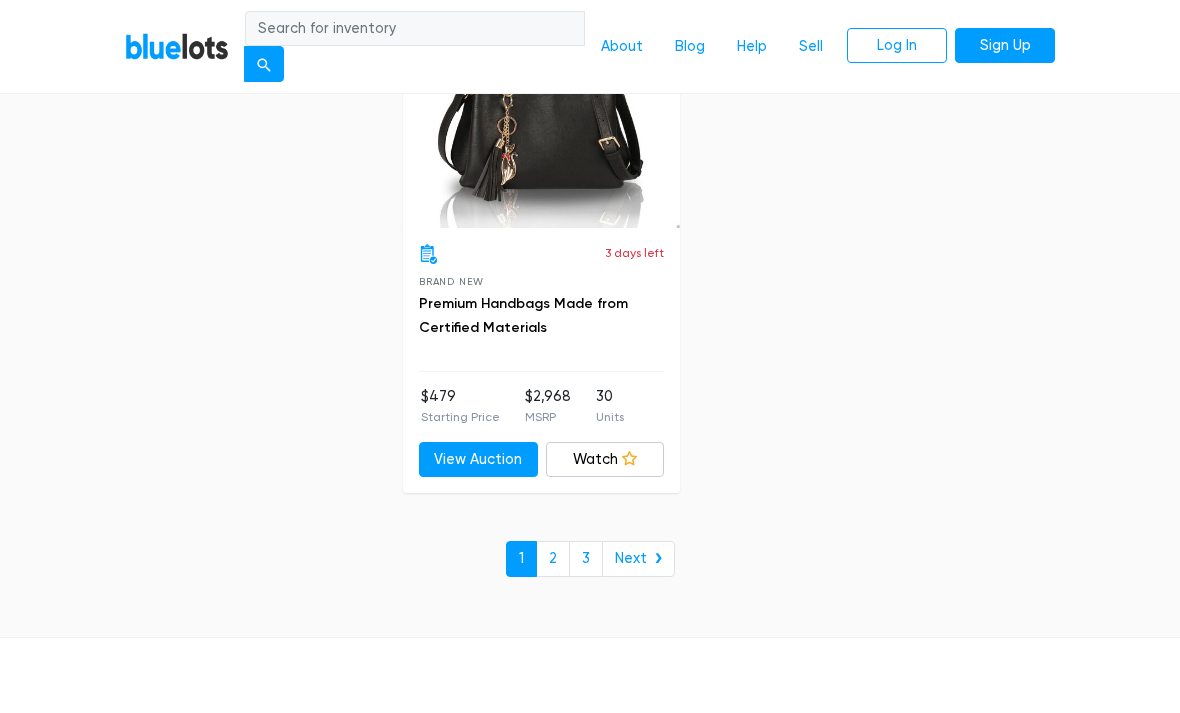 scroll, scrollTop: 13226, scrollLeft: 0, axis: vertical 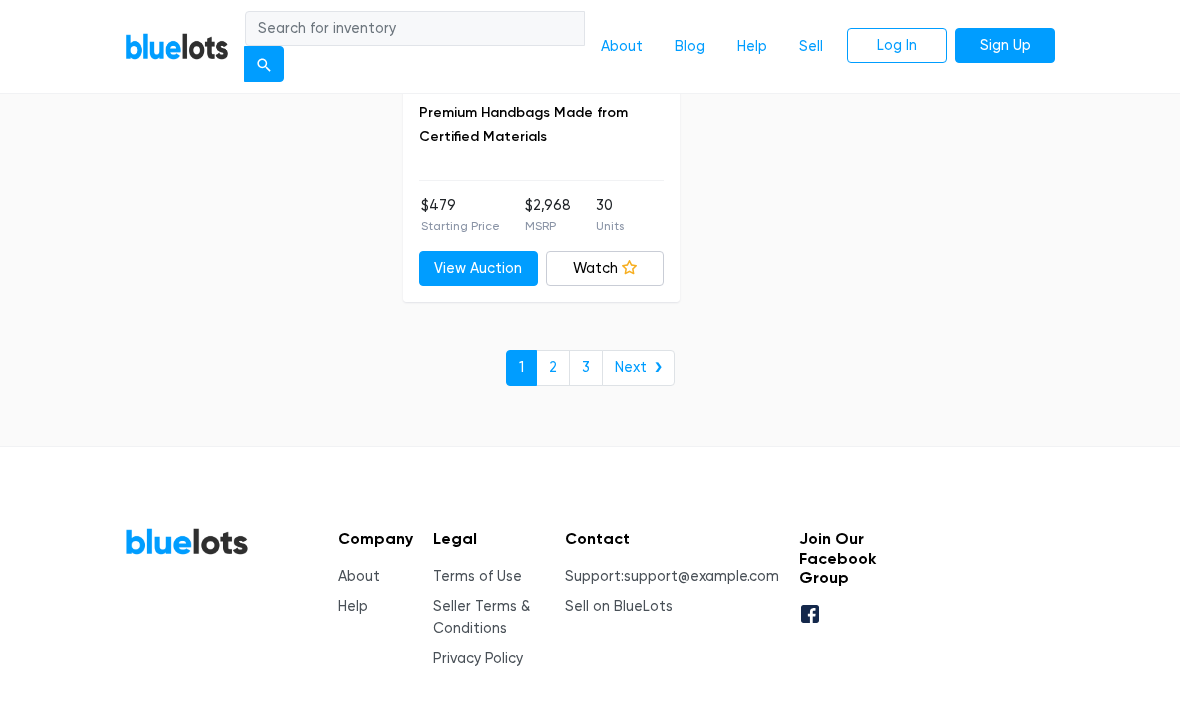 click on "2" at bounding box center [553, 368] 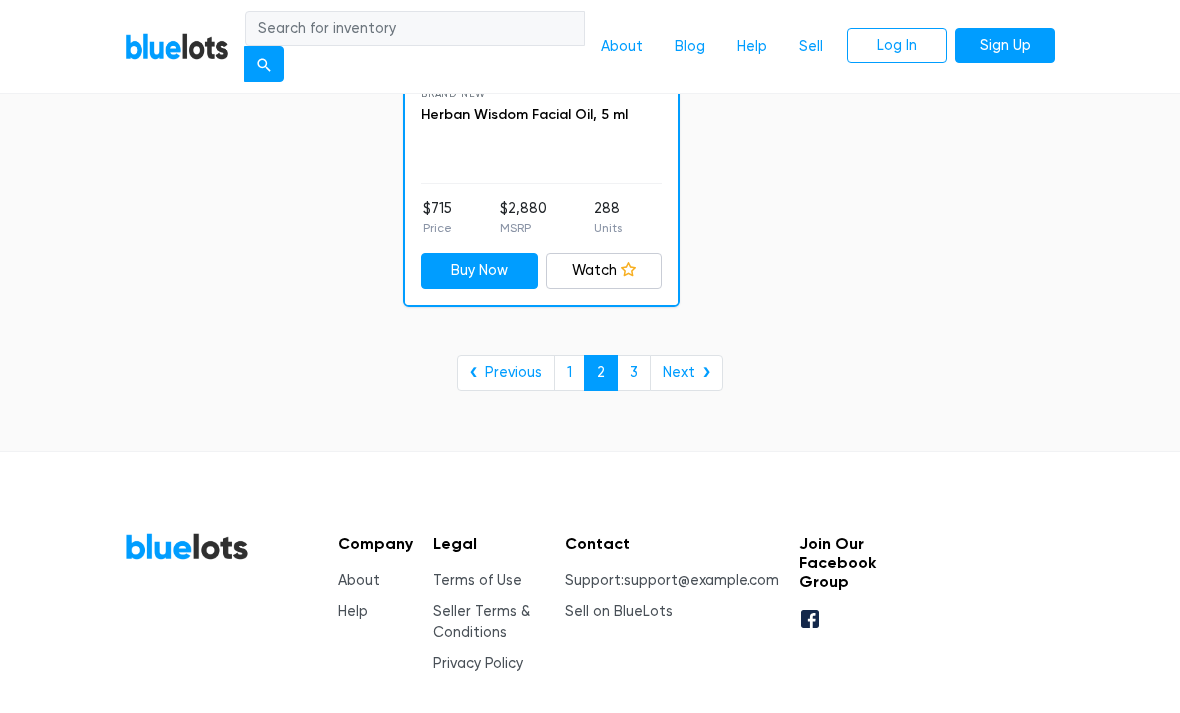 scroll, scrollTop: 12814, scrollLeft: 0, axis: vertical 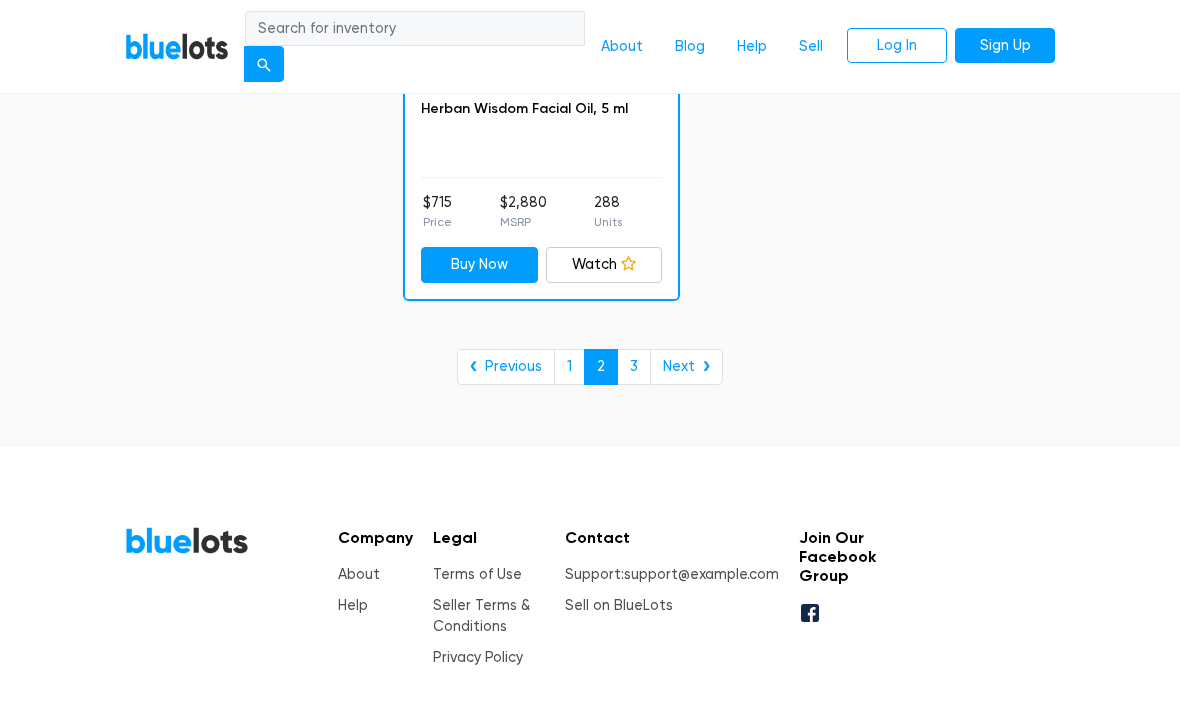 click on "3" at bounding box center [634, 367] 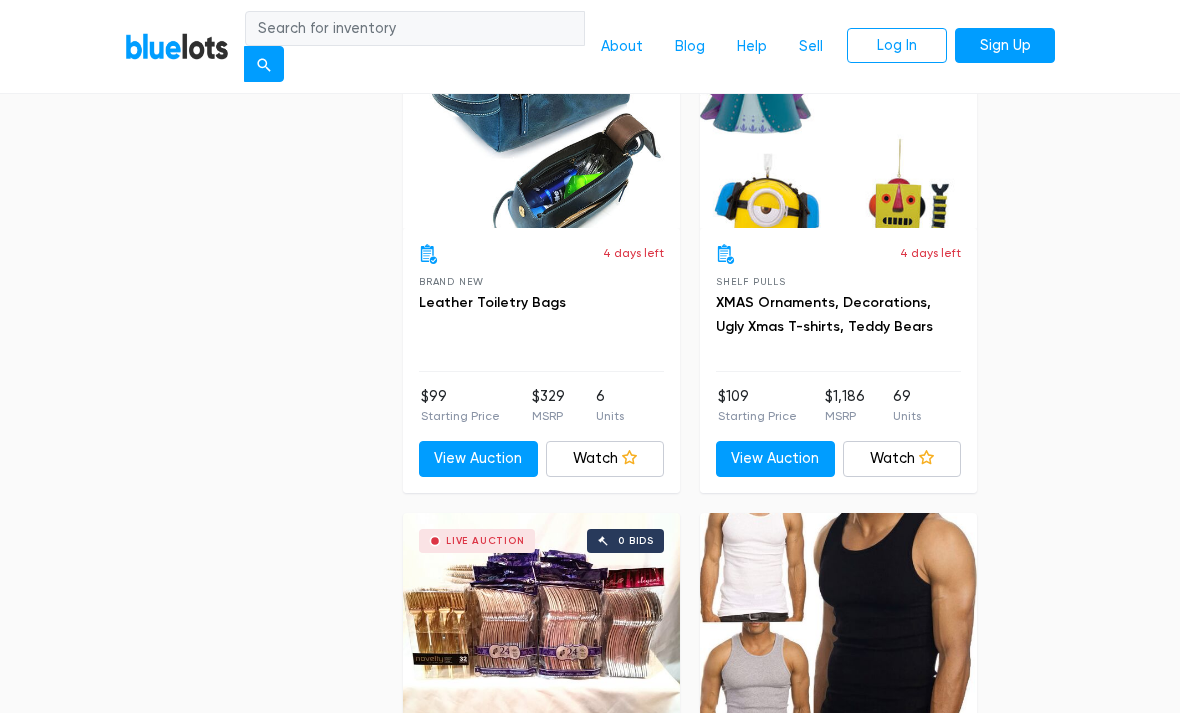 scroll, scrollTop: 1569, scrollLeft: 0, axis: vertical 